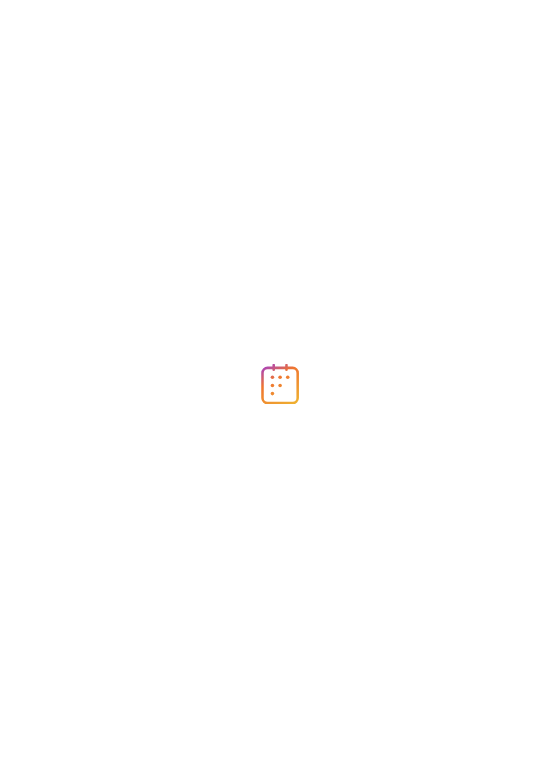 scroll, scrollTop: 0, scrollLeft: 0, axis: both 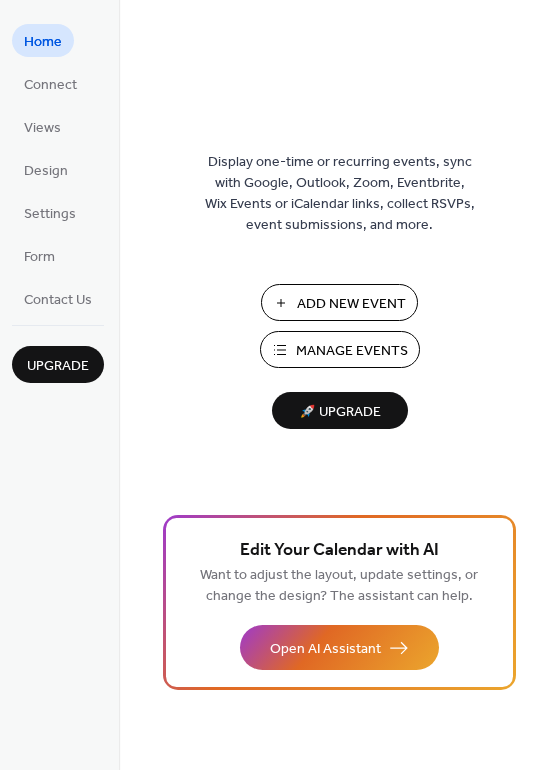 click on "Add New Event" at bounding box center (351, 304) 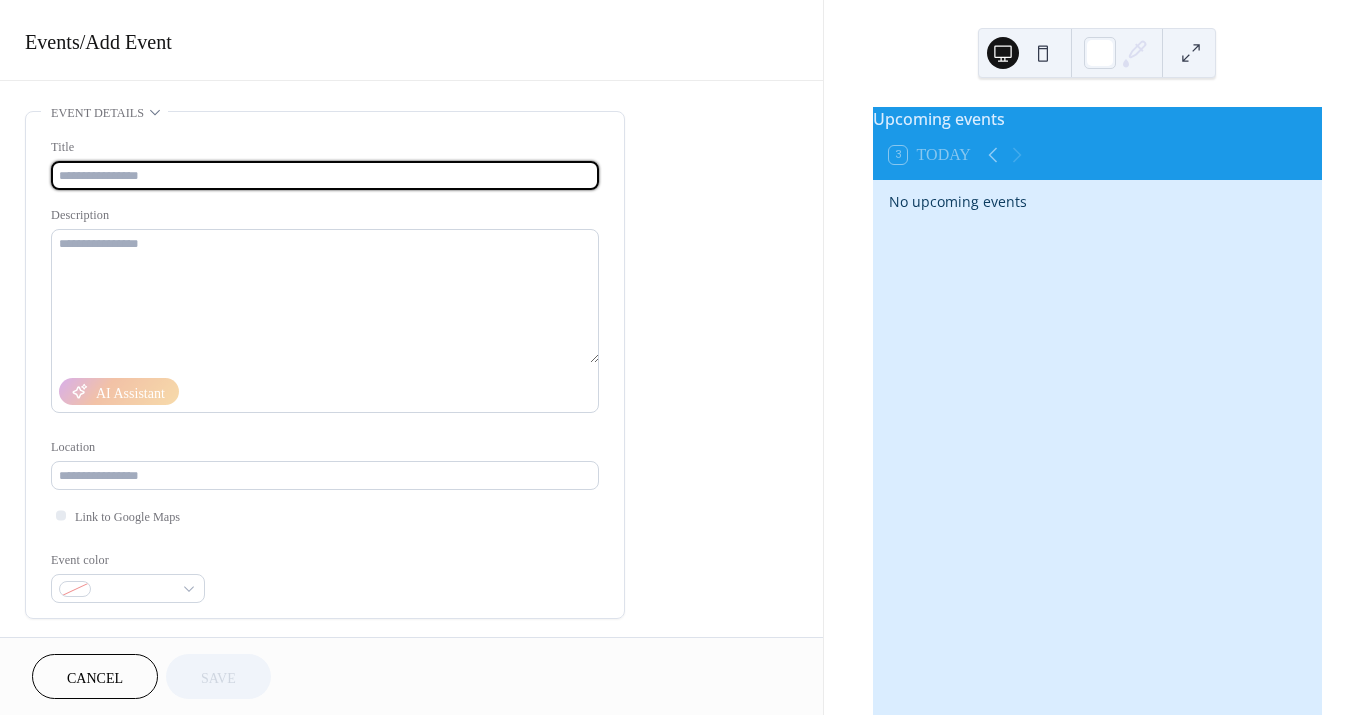 scroll, scrollTop: 0, scrollLeft: 0, axis: both 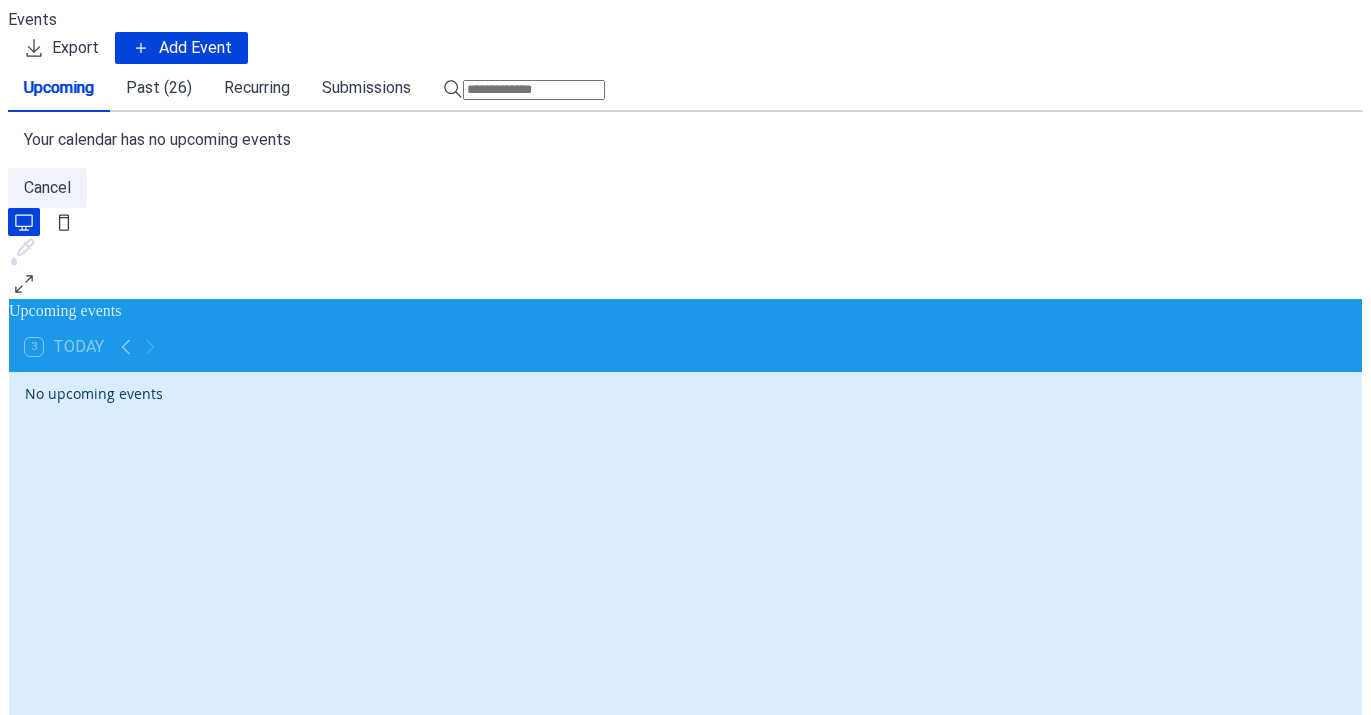 click on "Past (26)" at bounding box center [159, 88] 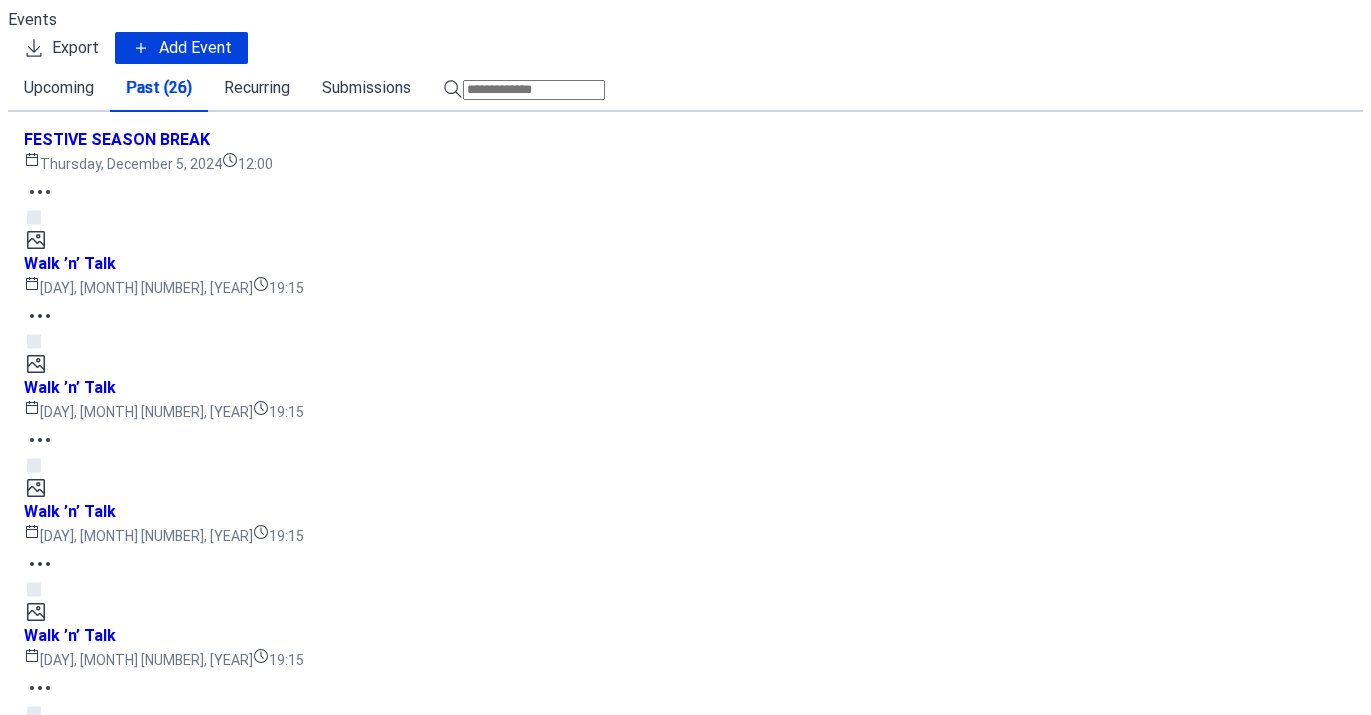 click on "[DAY], [MONTH] [NUMBER], [YEAR]" at bounding box center [138, 288] 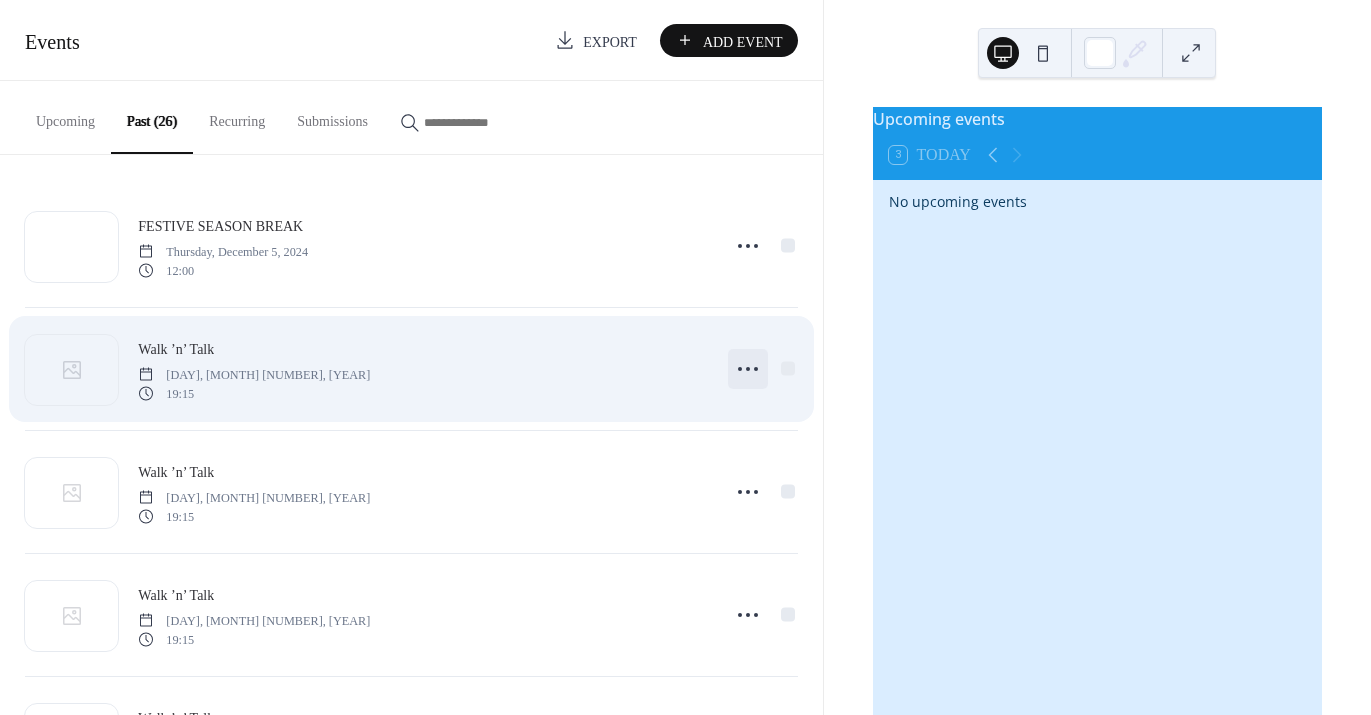 click 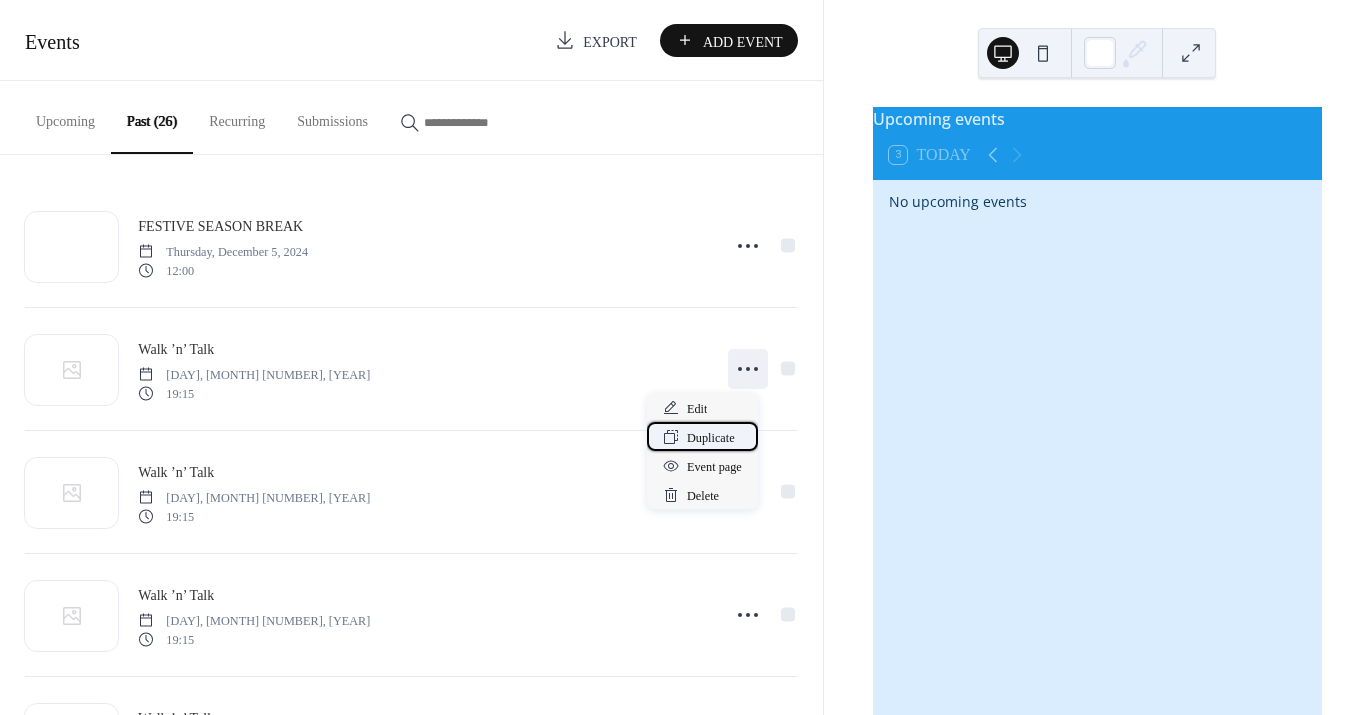 click on "Duplicate" at bounding box center (711, 438) 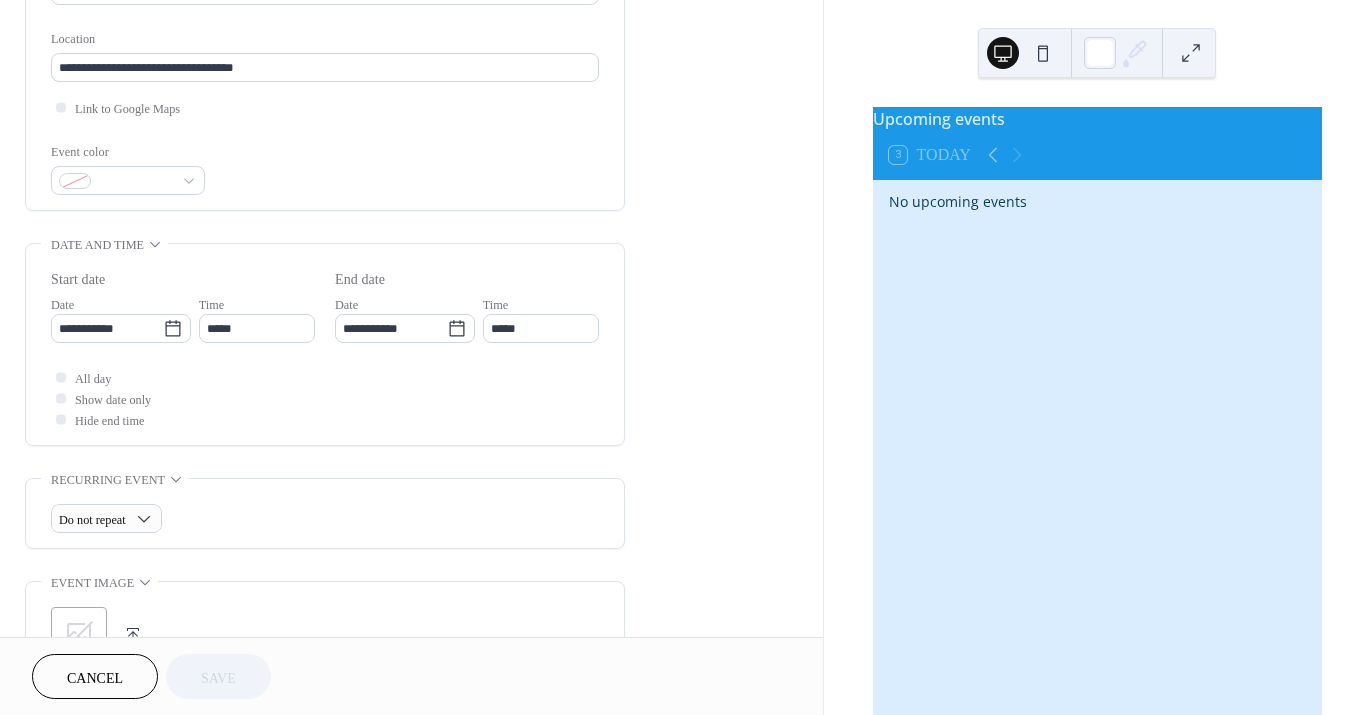 scroll, scrollTop: 409, scrollLeft: 0, axis: vertical 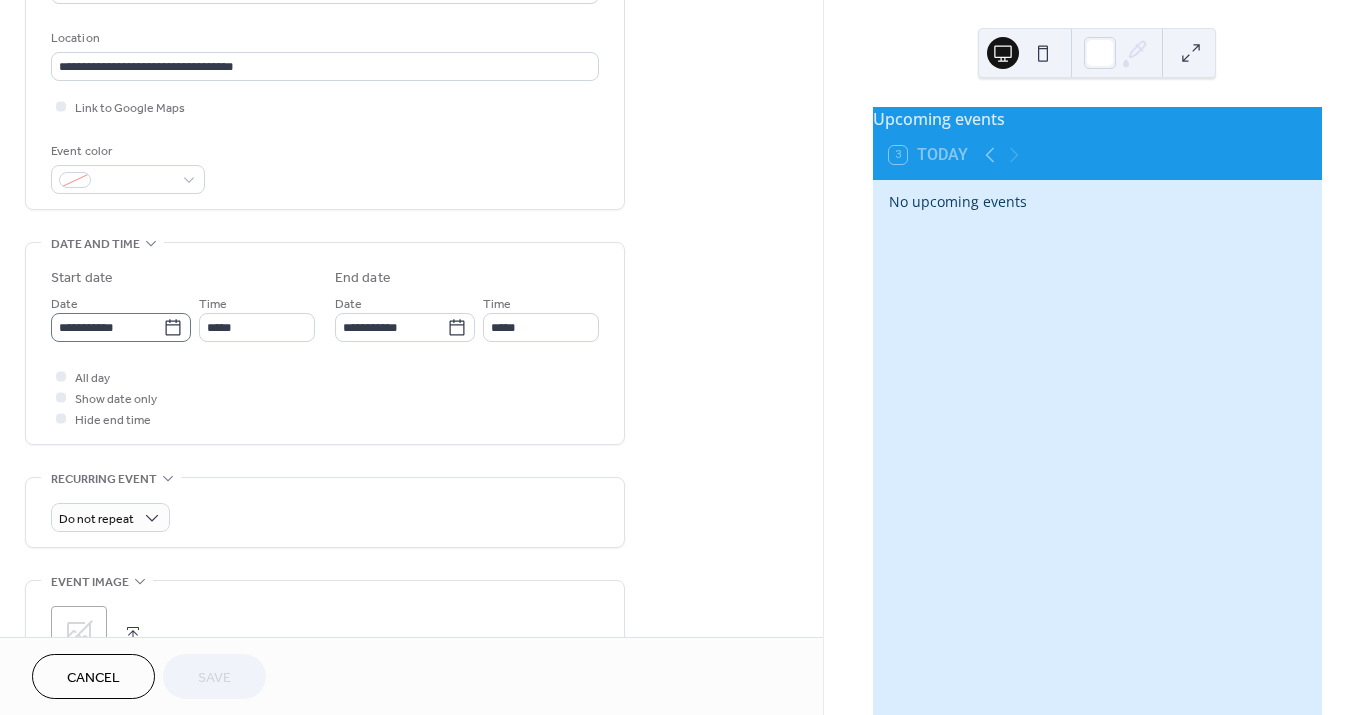 click 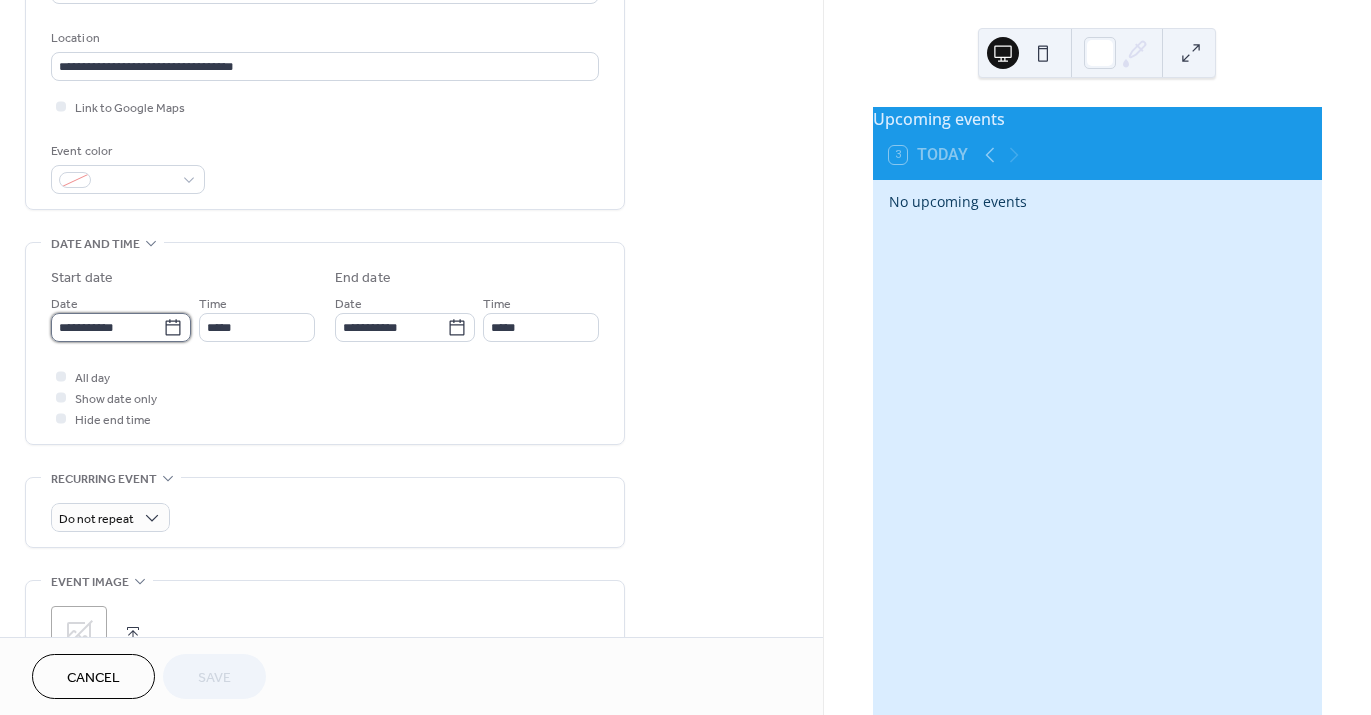 click on "**********" at bounding box center (107, 327) 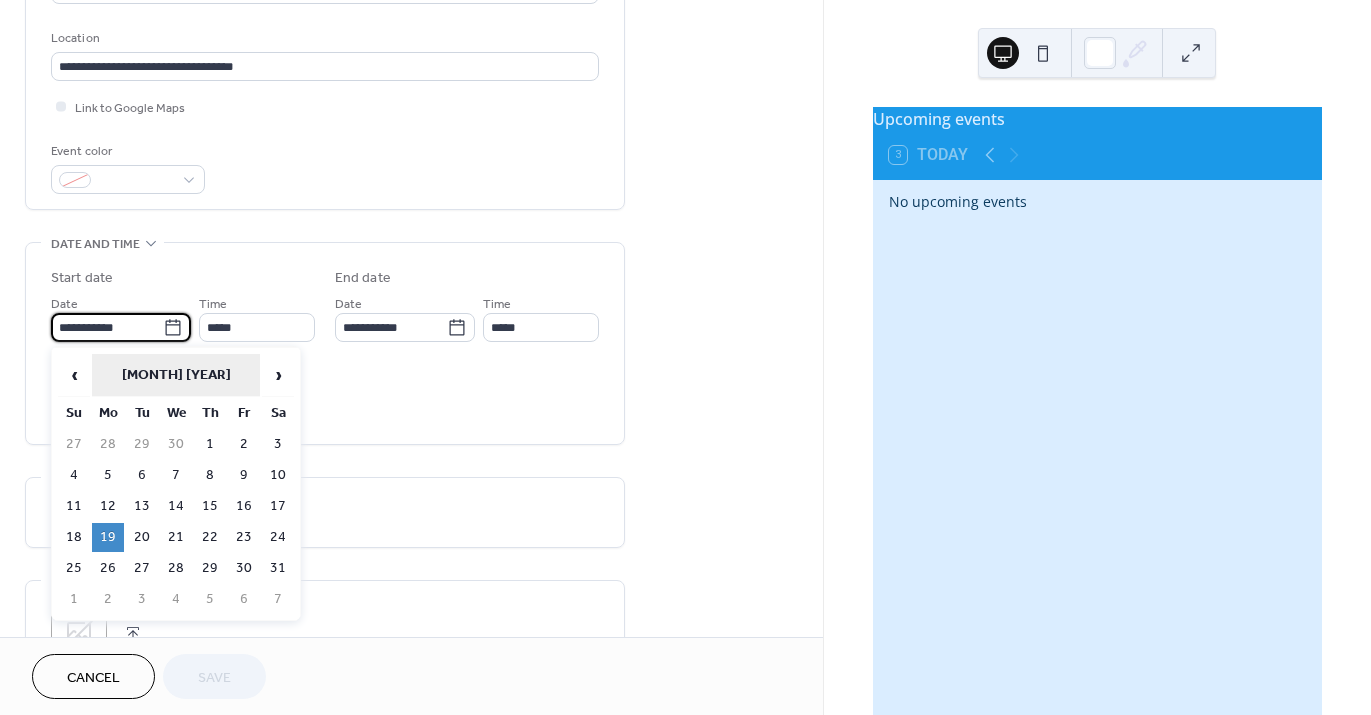 click on "[MONTH] [YEAR]" at bounding box center [176, 375] 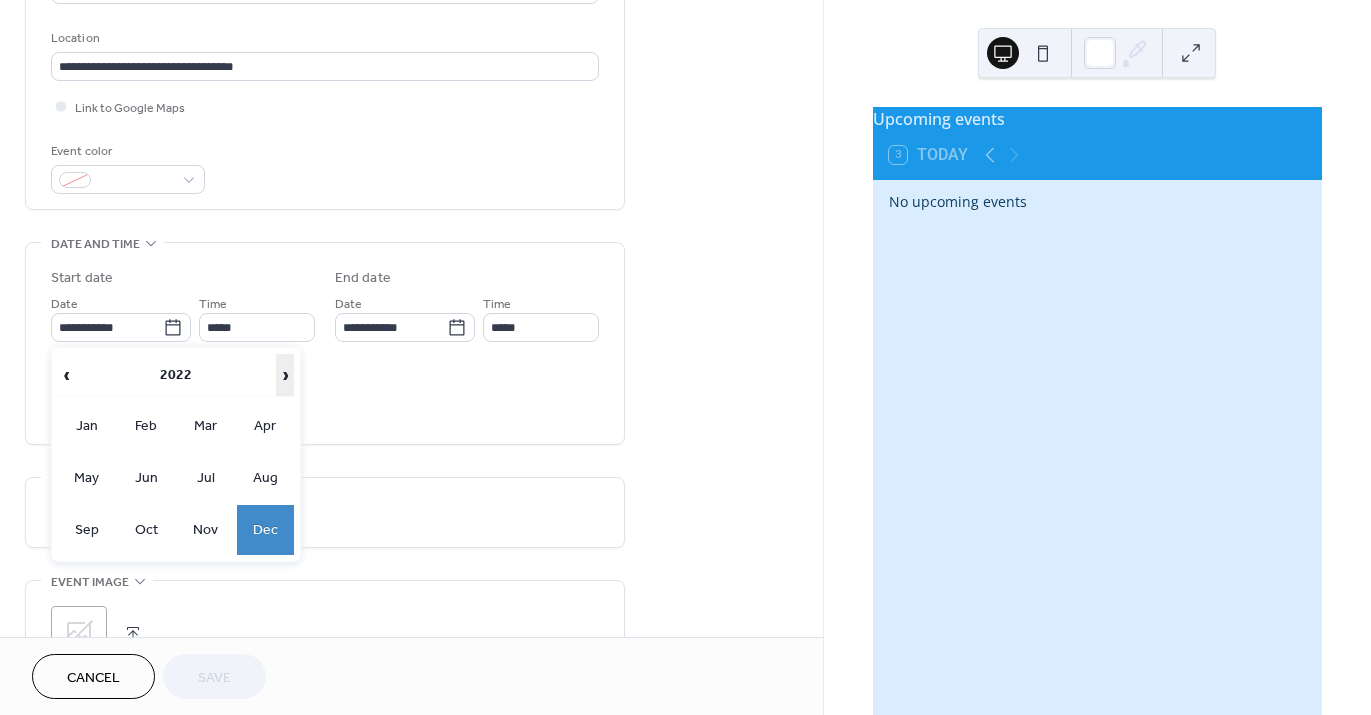 click on "›" at bounding box center (285, 375) 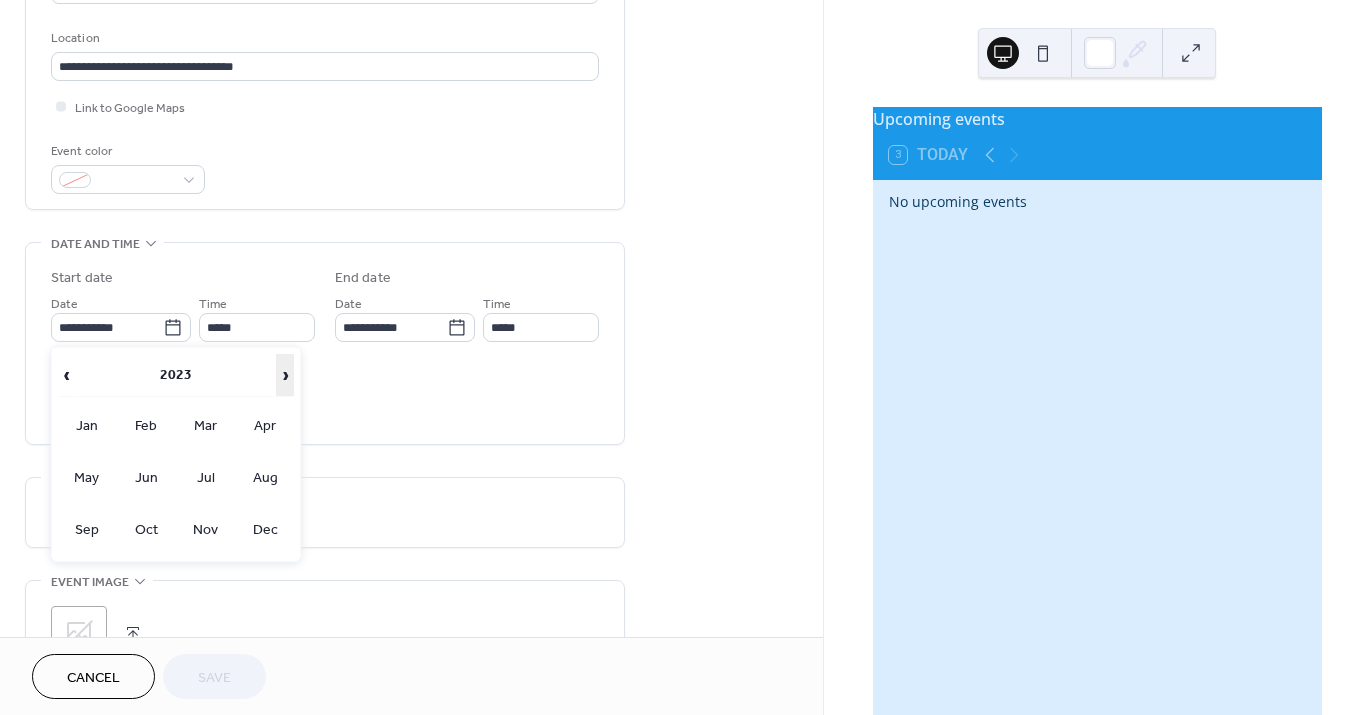 click on "›" at bounding box center [285, 375] 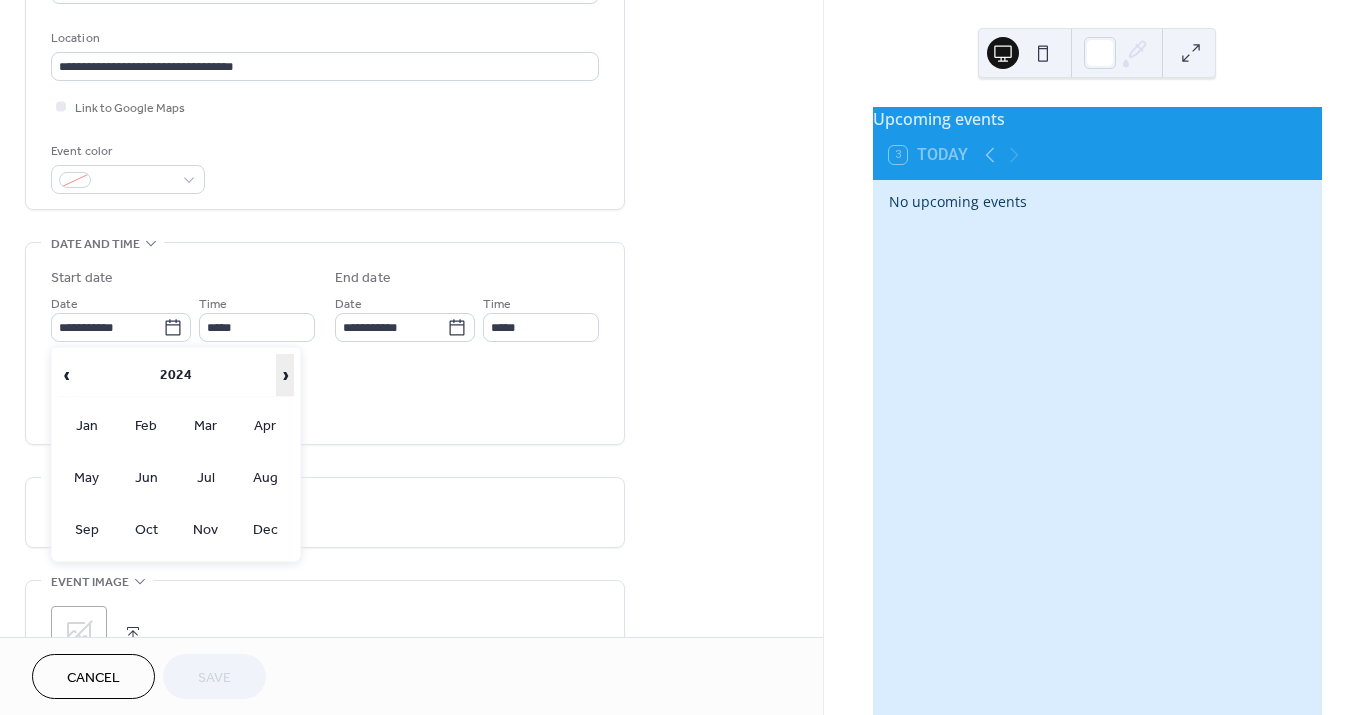 click on "›" at bounding box center [285, 375] 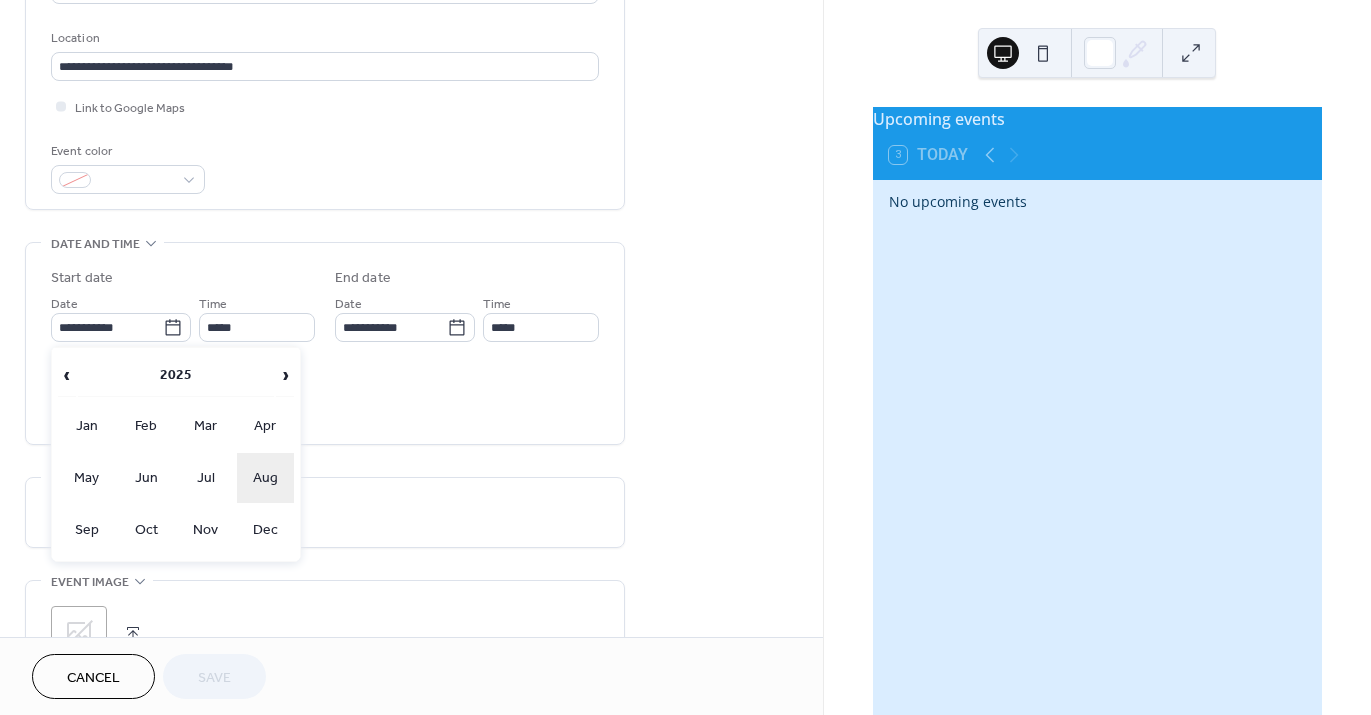 click on "Aug" at bounding box center [266, 478] 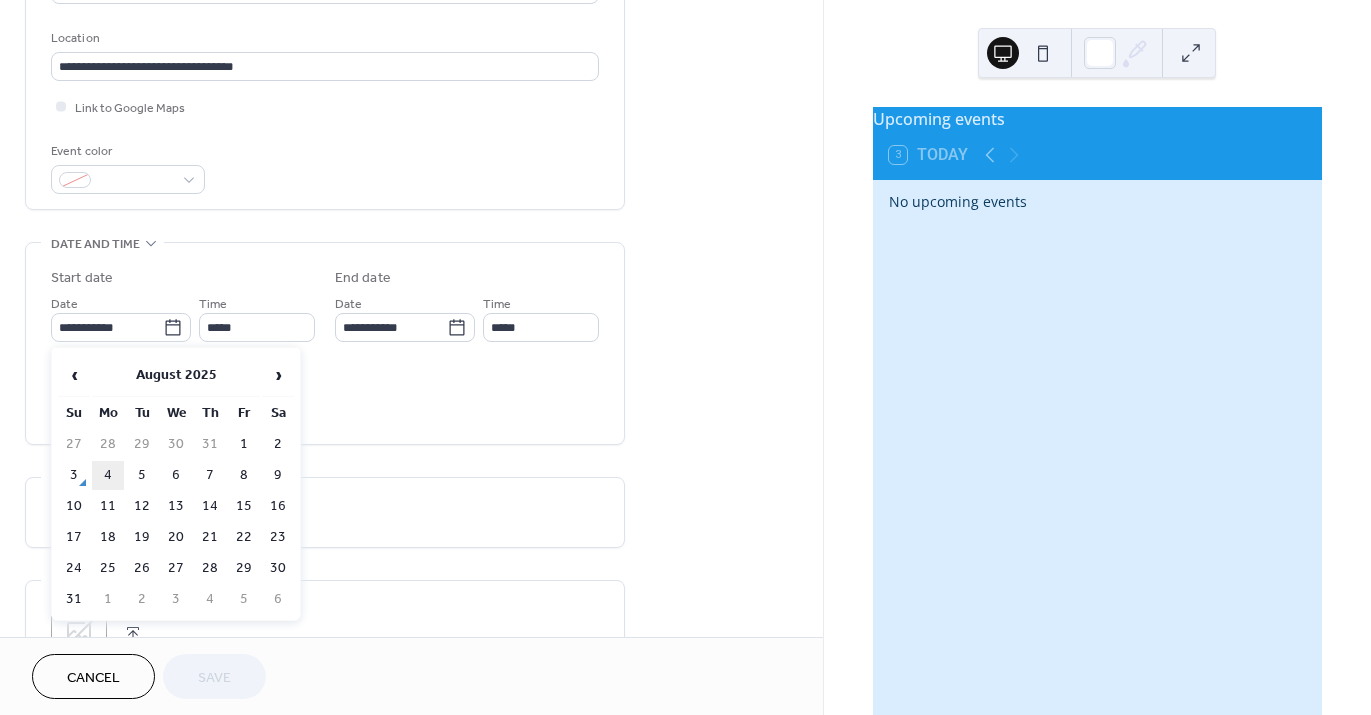 click on "4" at bounding box center [108, 475] 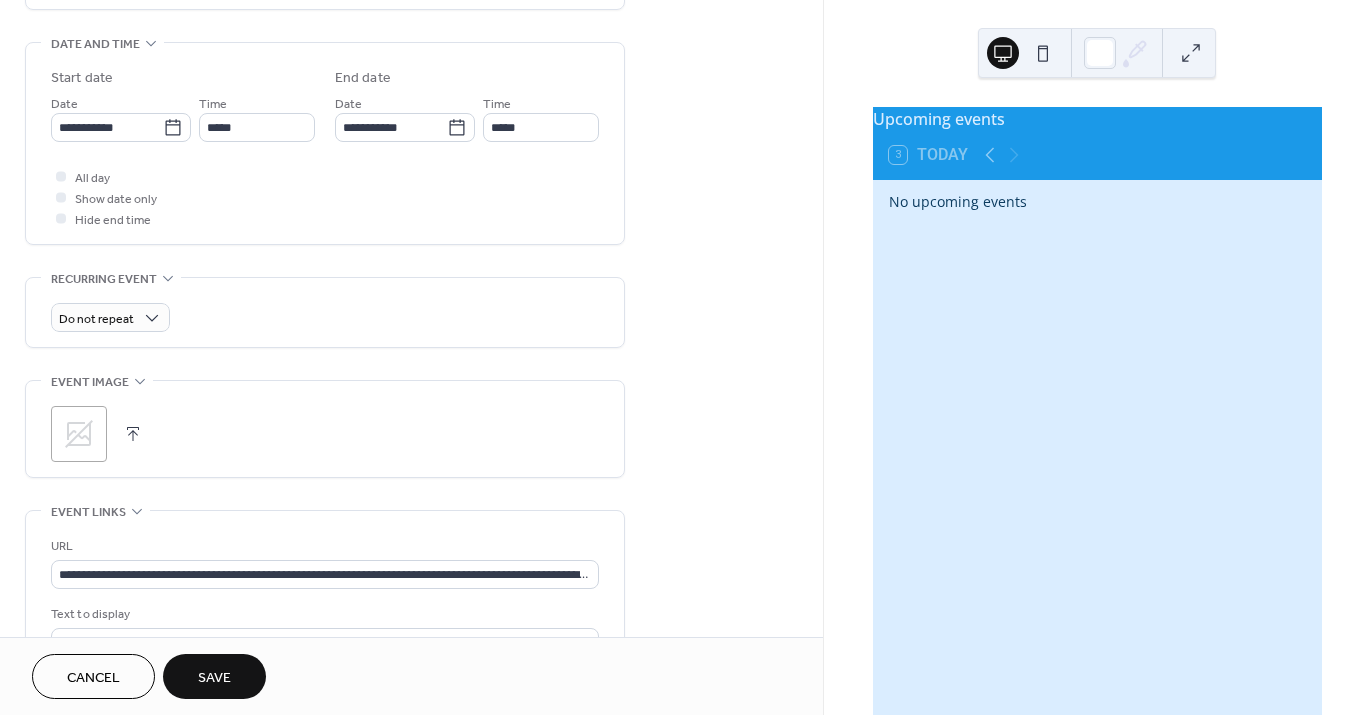 scroll, scrollTop: 568, scrollLeft: 0, axis: vertical 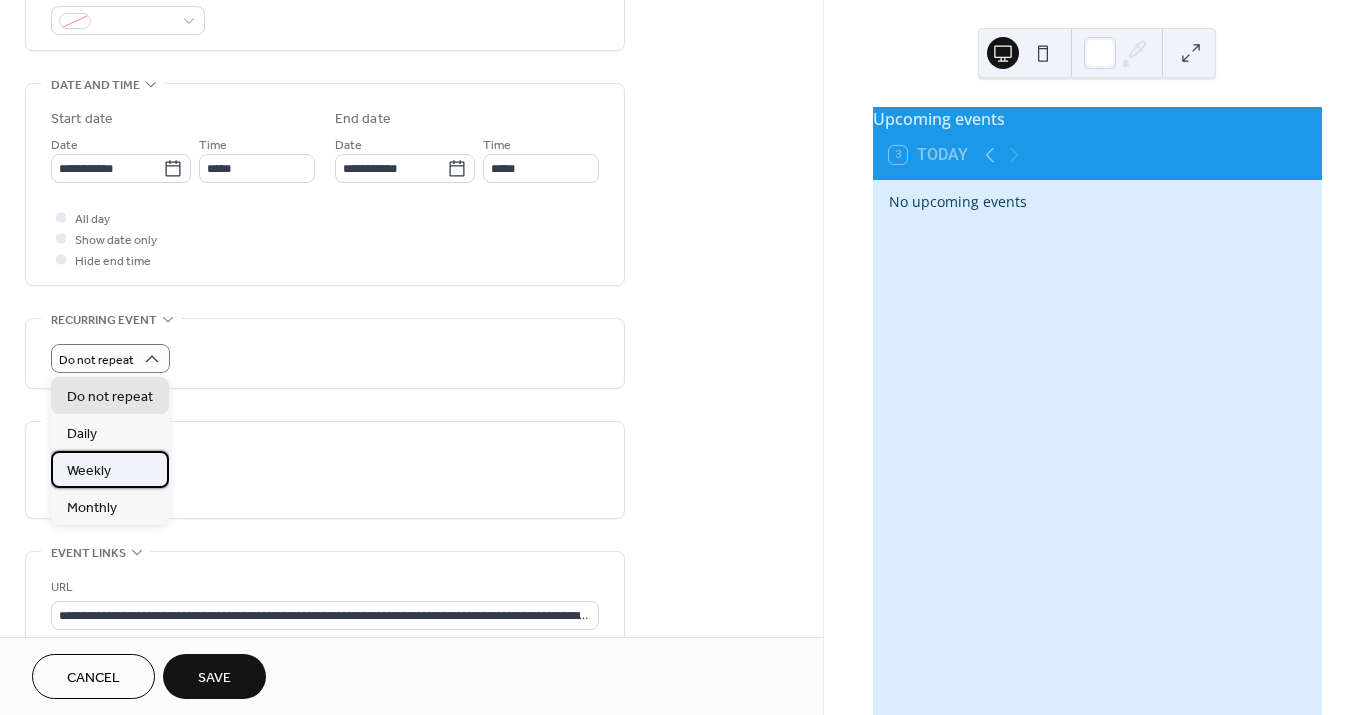 click on "Weekly" at bounding box center (110, 469) 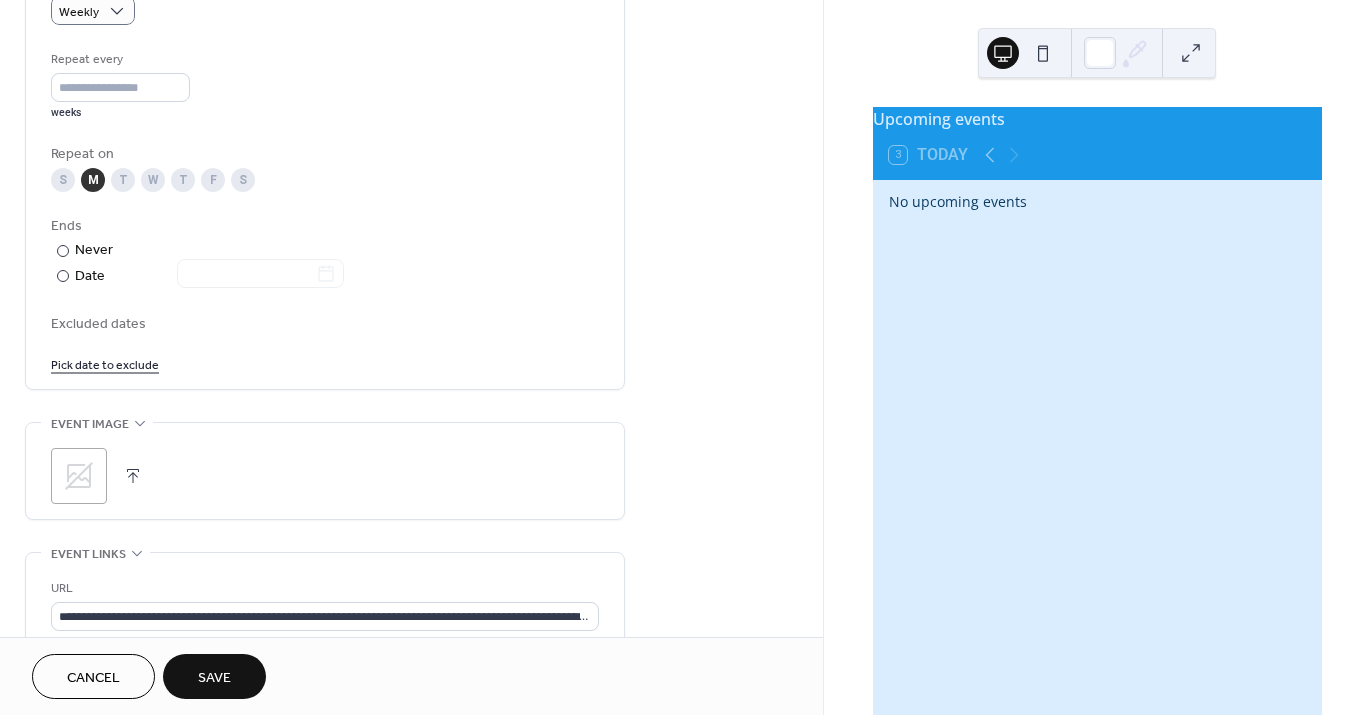 scroll, scrollTop: 928, scrollLeft: 0, axis: vertical 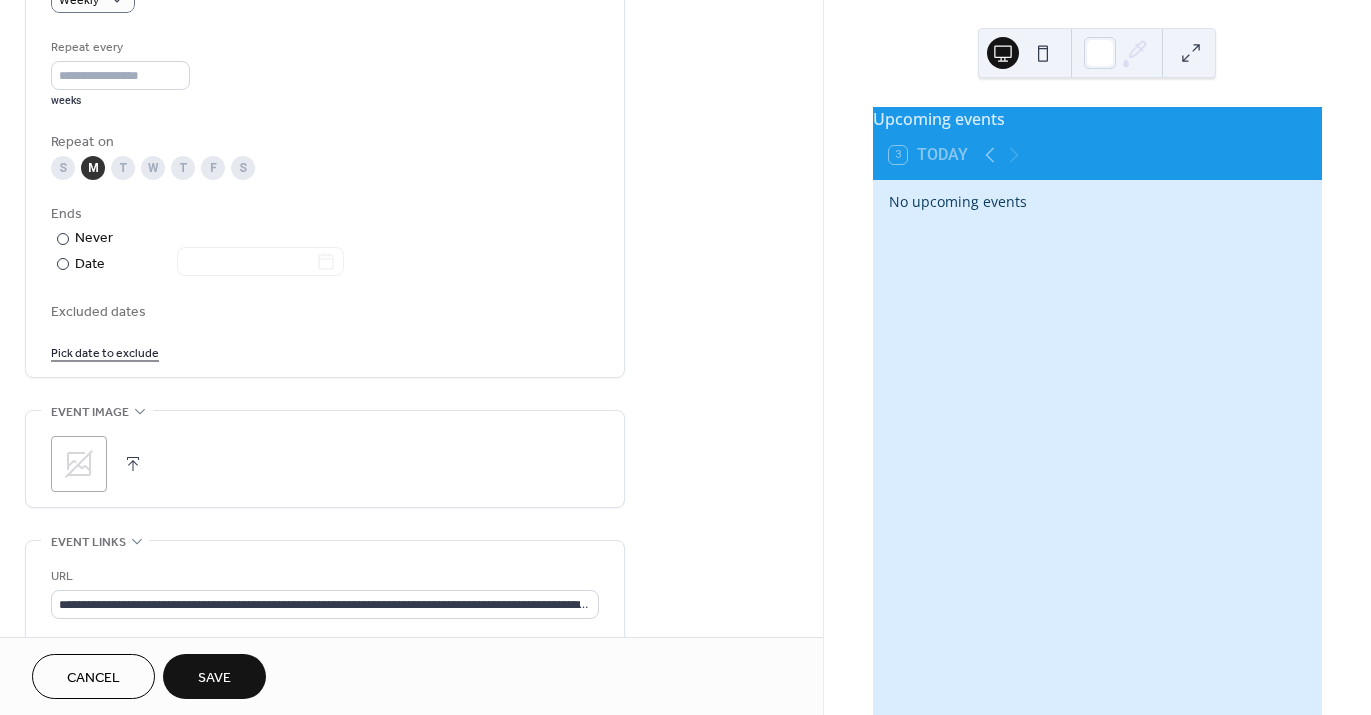 click at bounding box center (133, 464) 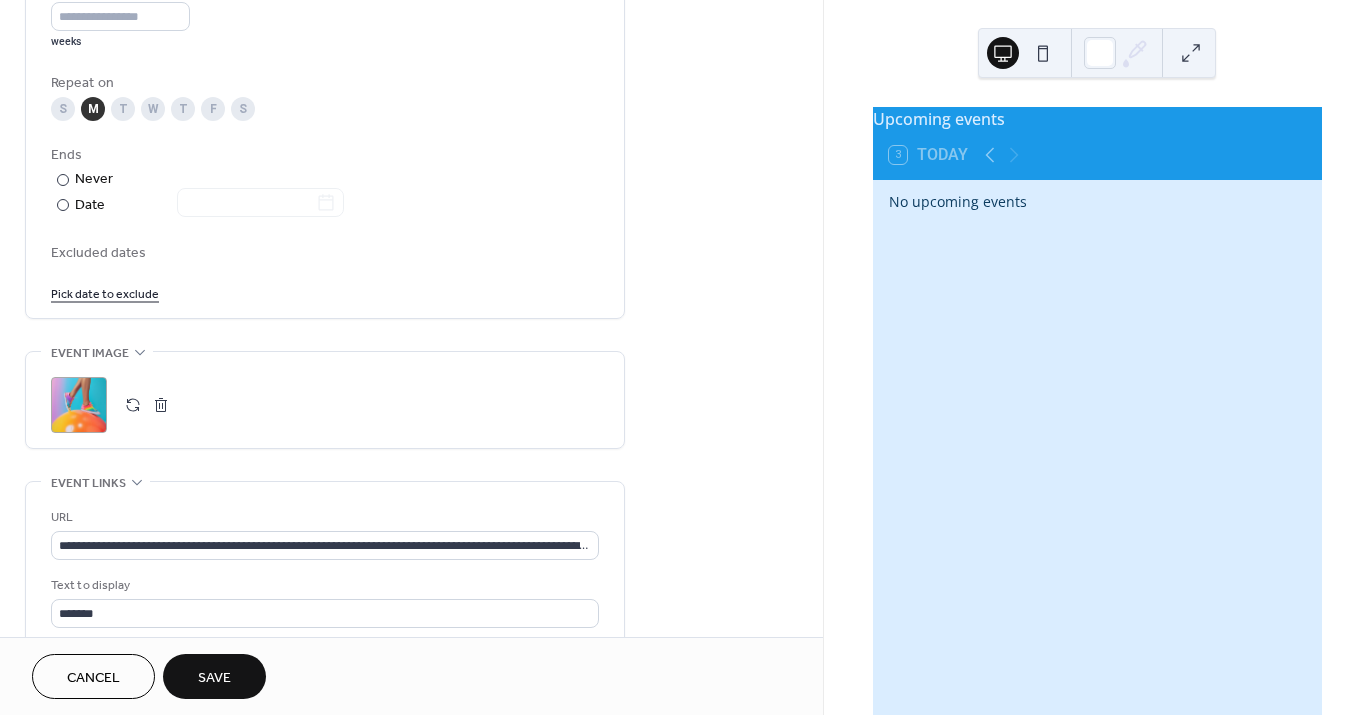 scroll, scrollTop: 975, scrollLeft: 0, axis: vertical 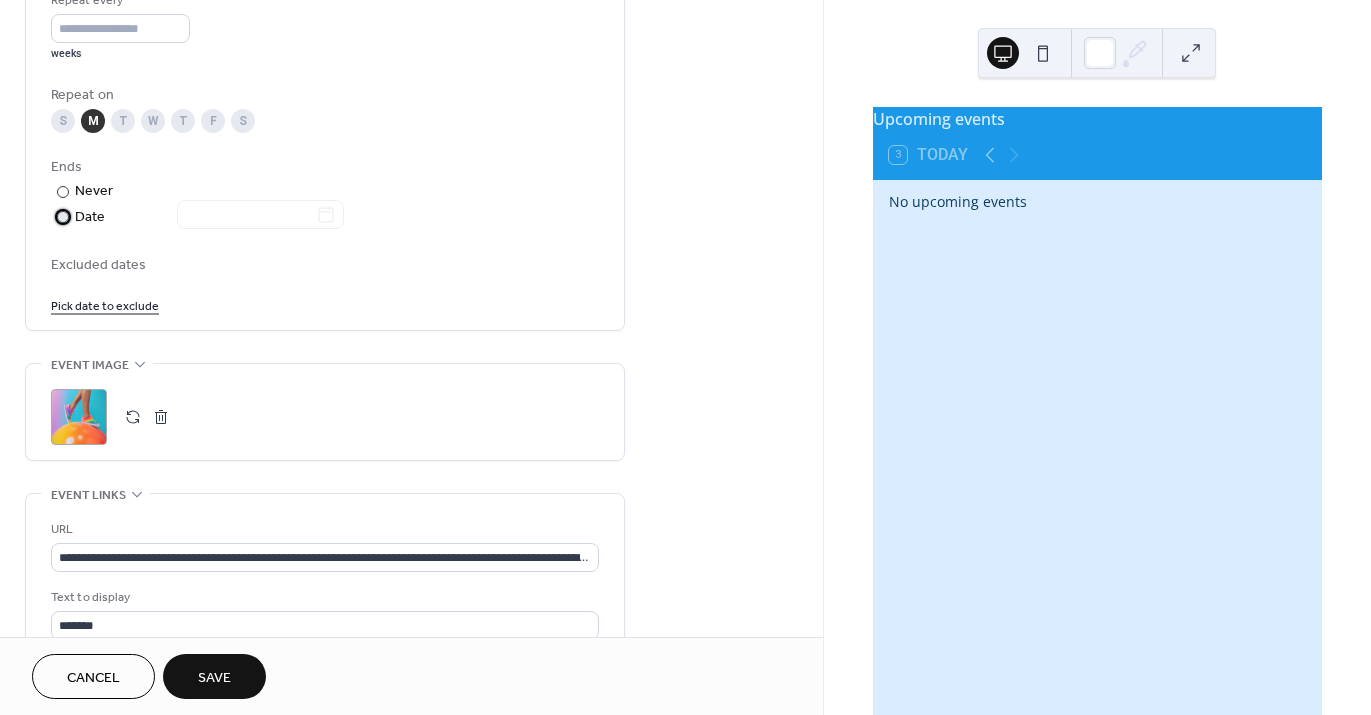 click at bounding box center (63, 217) 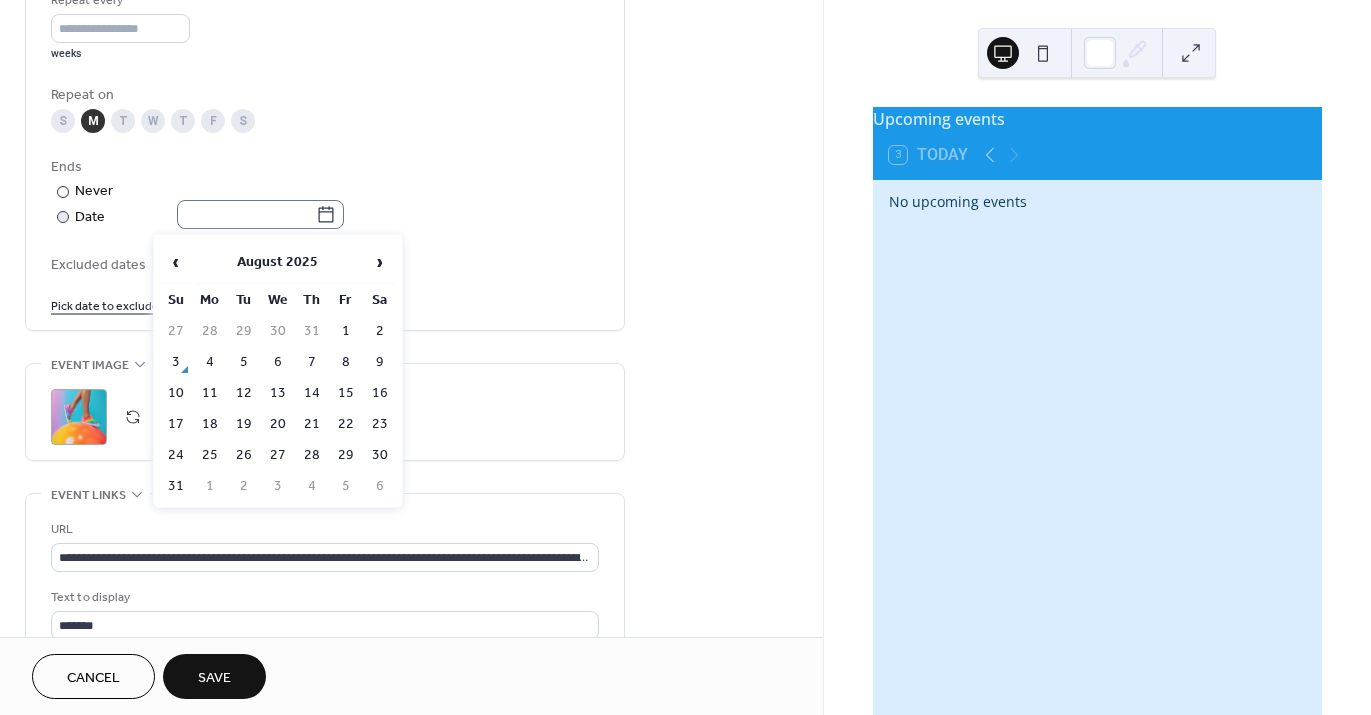 click 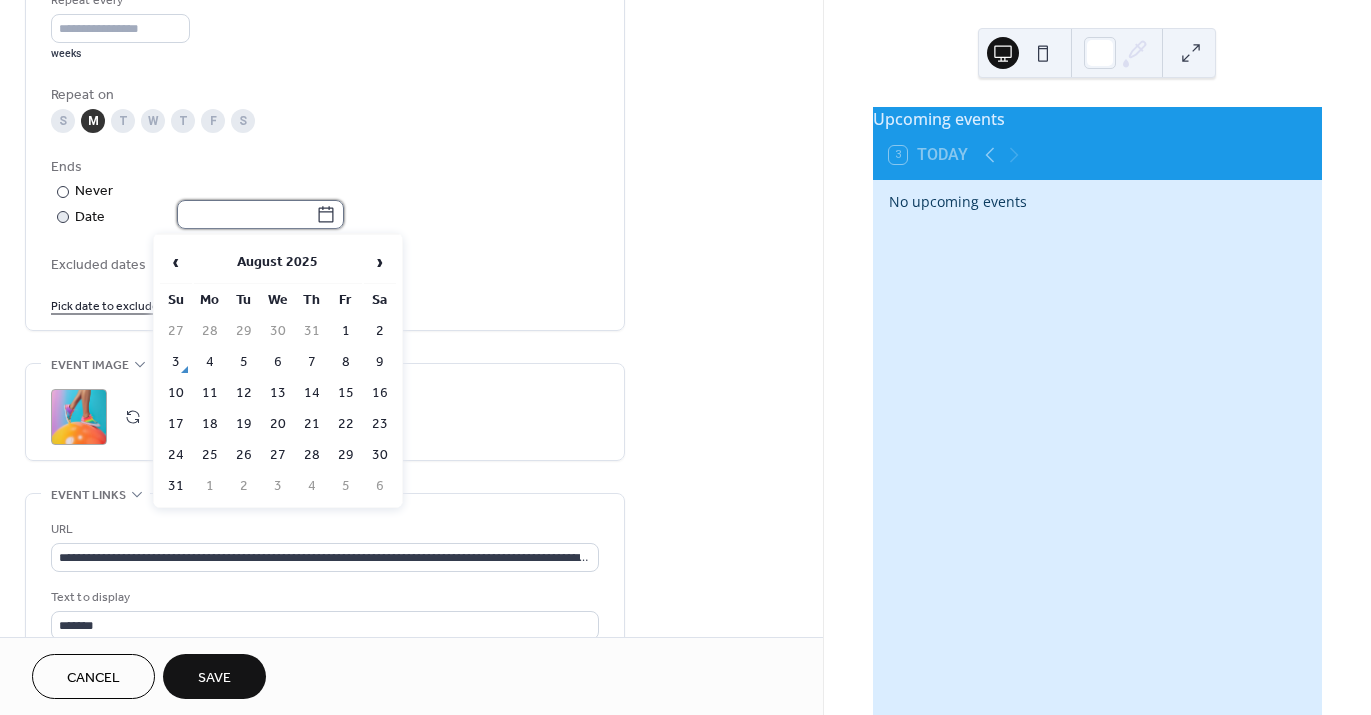click at bounding box center [246, 214] 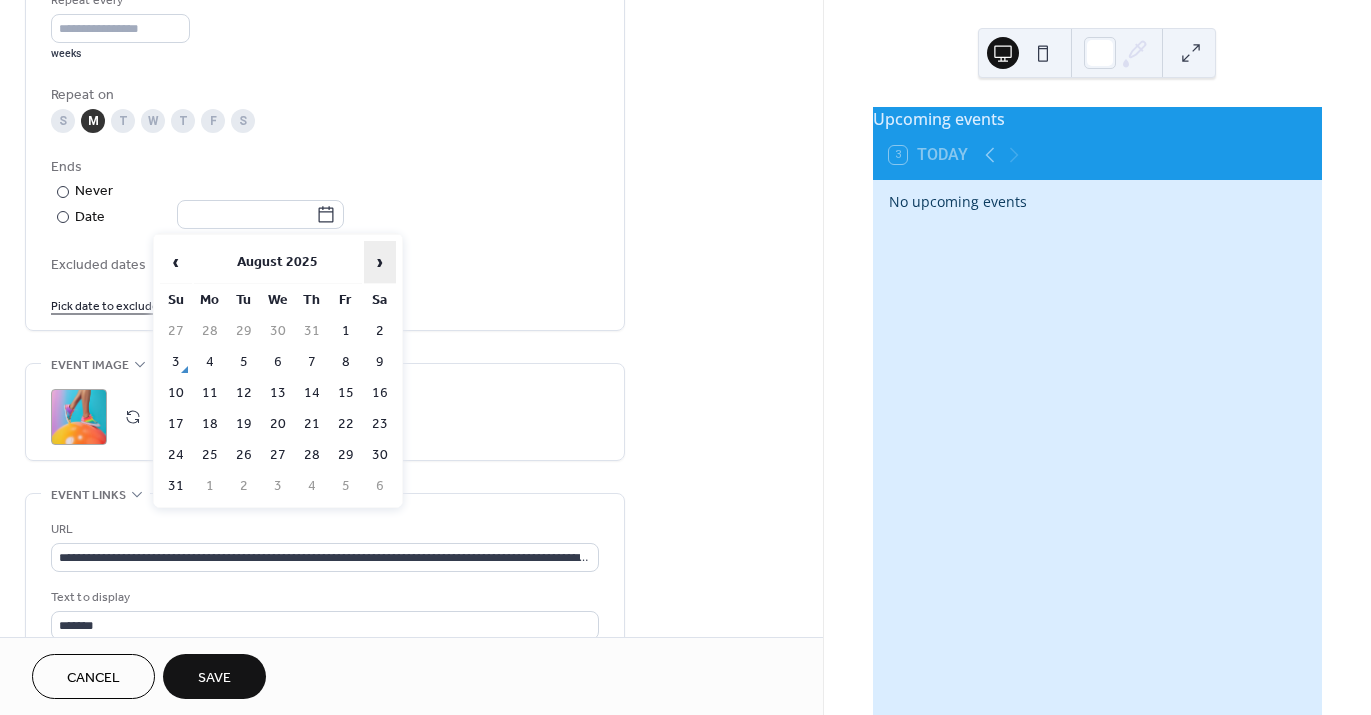 click on "›" at bounding box center (380, 262) 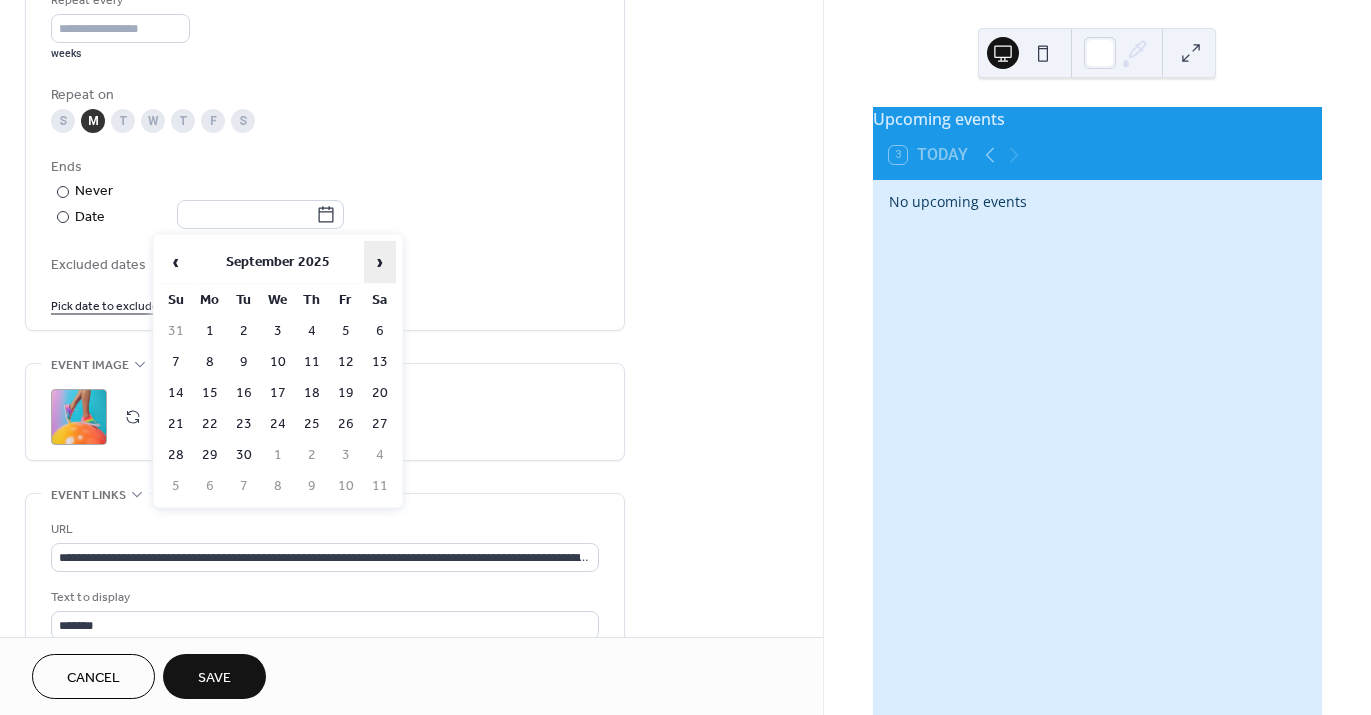 click on "›" at bounding box center (380, 262) 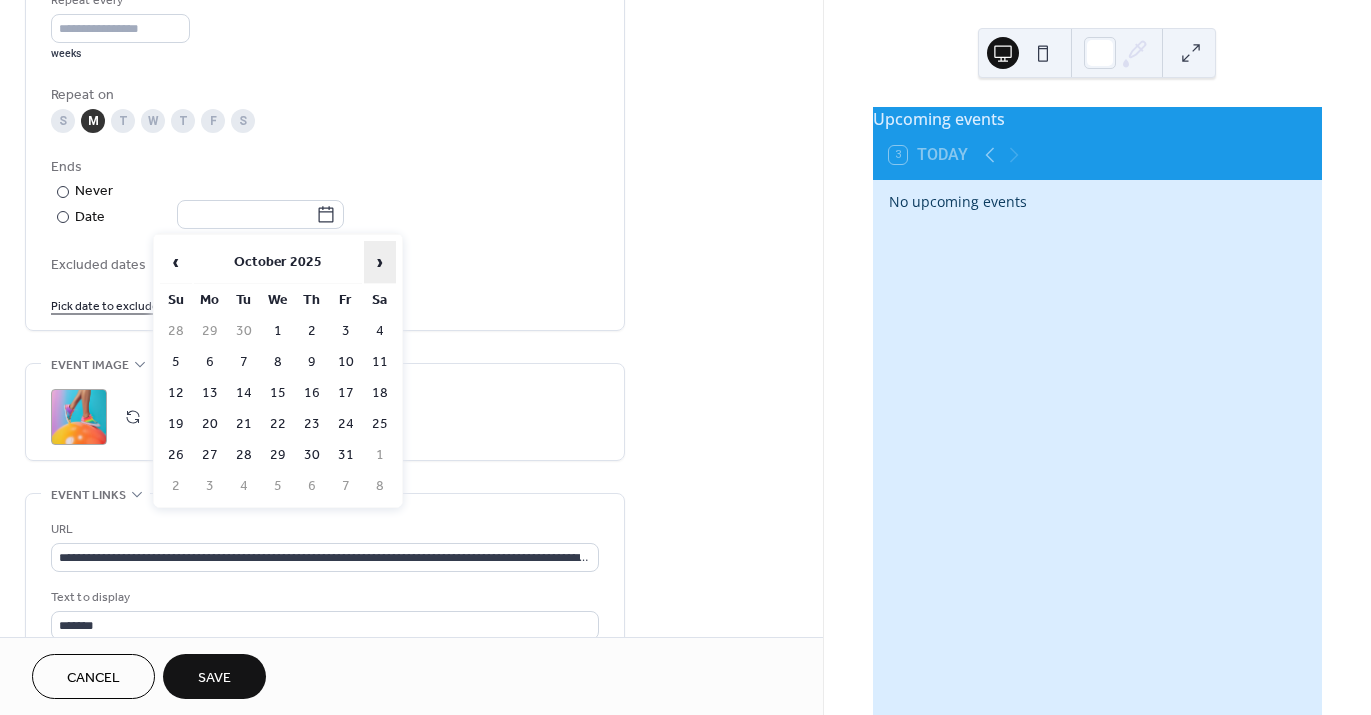 click on "›" at bounding box center (380, 262) 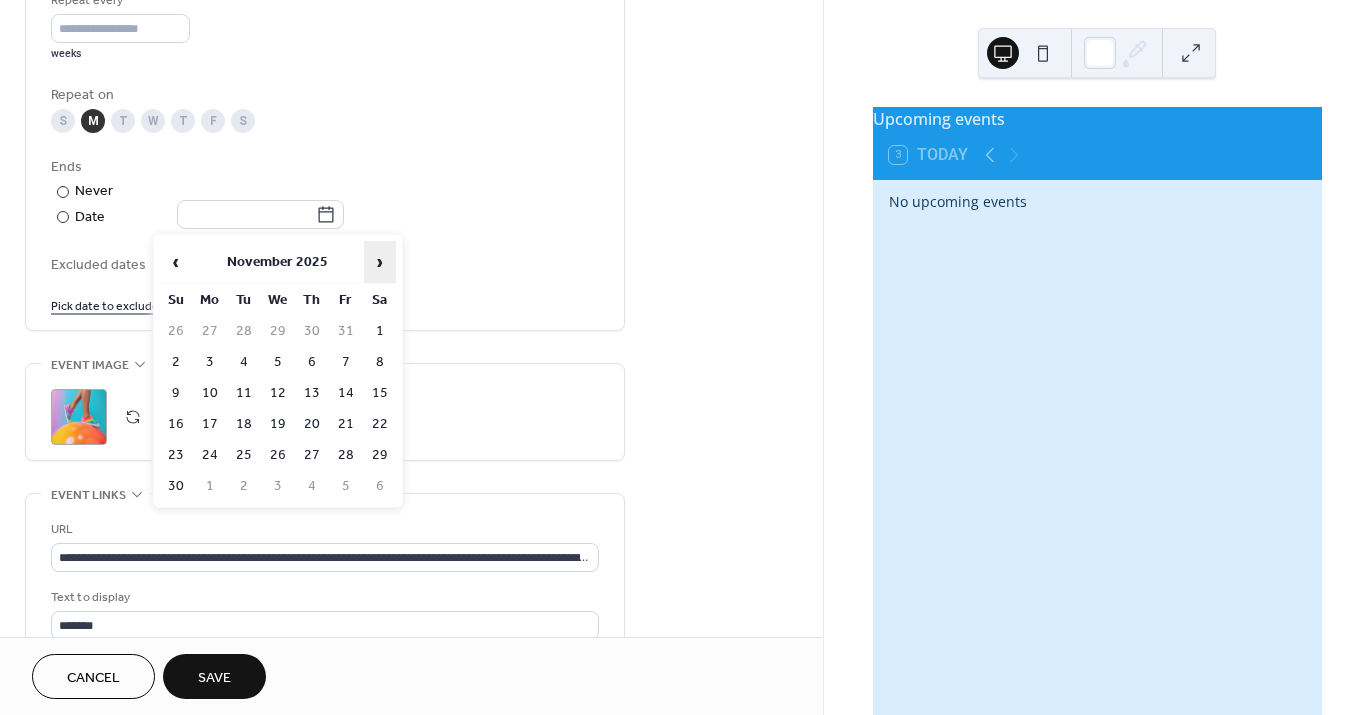 click on "›" at bounding box center [380, 262] 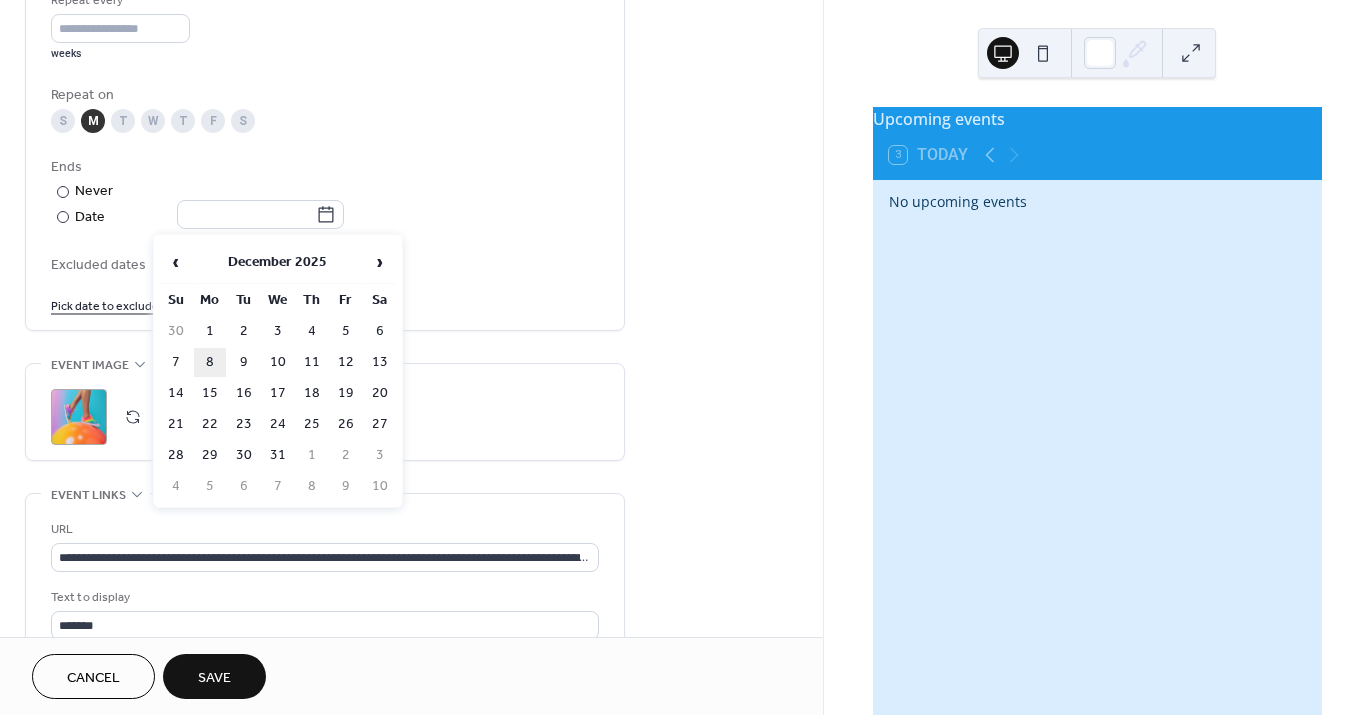 click on "8" at bounding box center [210, 362] 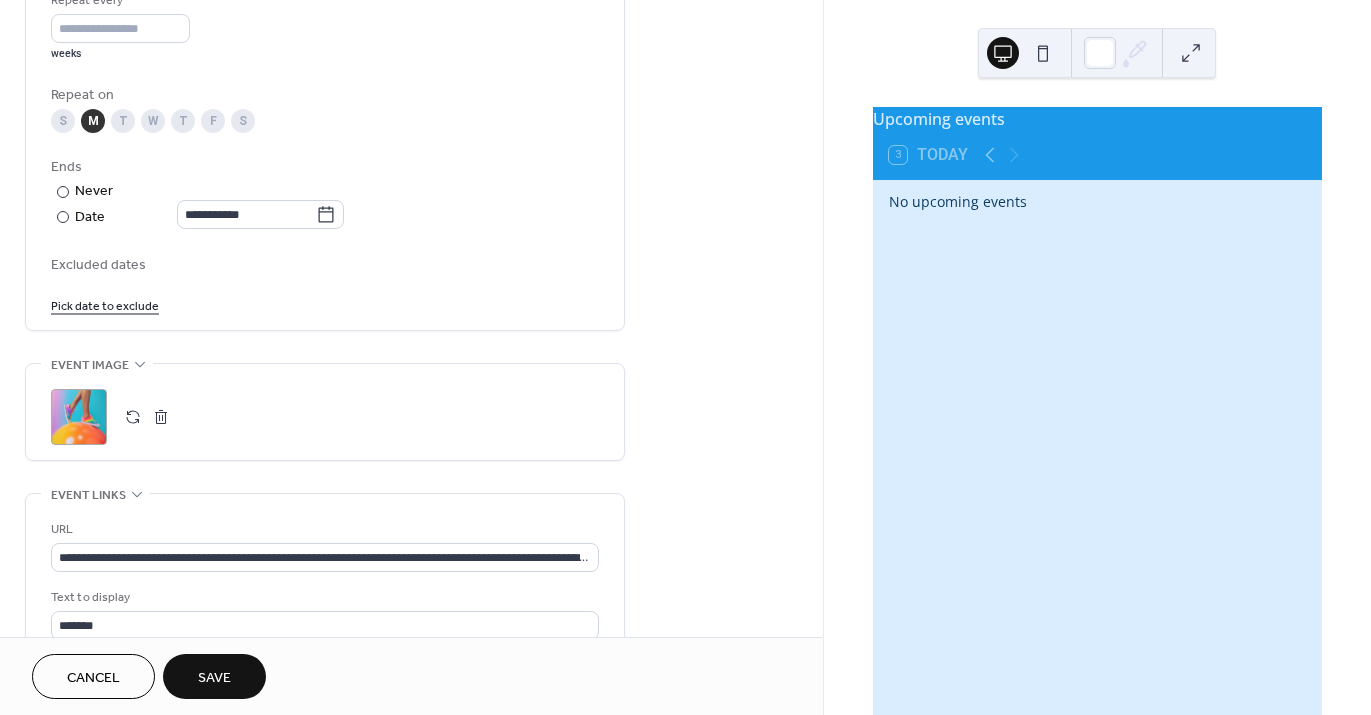 click on "Save" at bounding box center (214, 678) 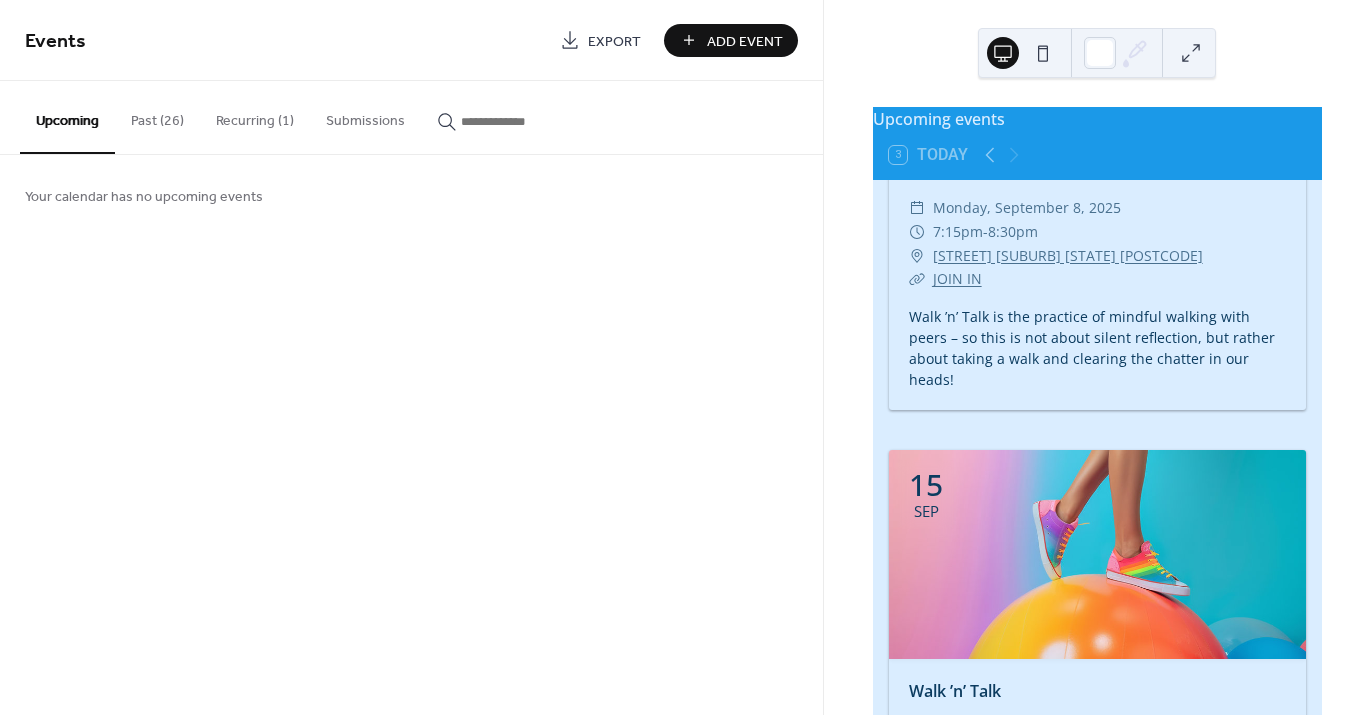 scroll, scrollTop: 3062, scrollLeft: 0, axis: vertical 